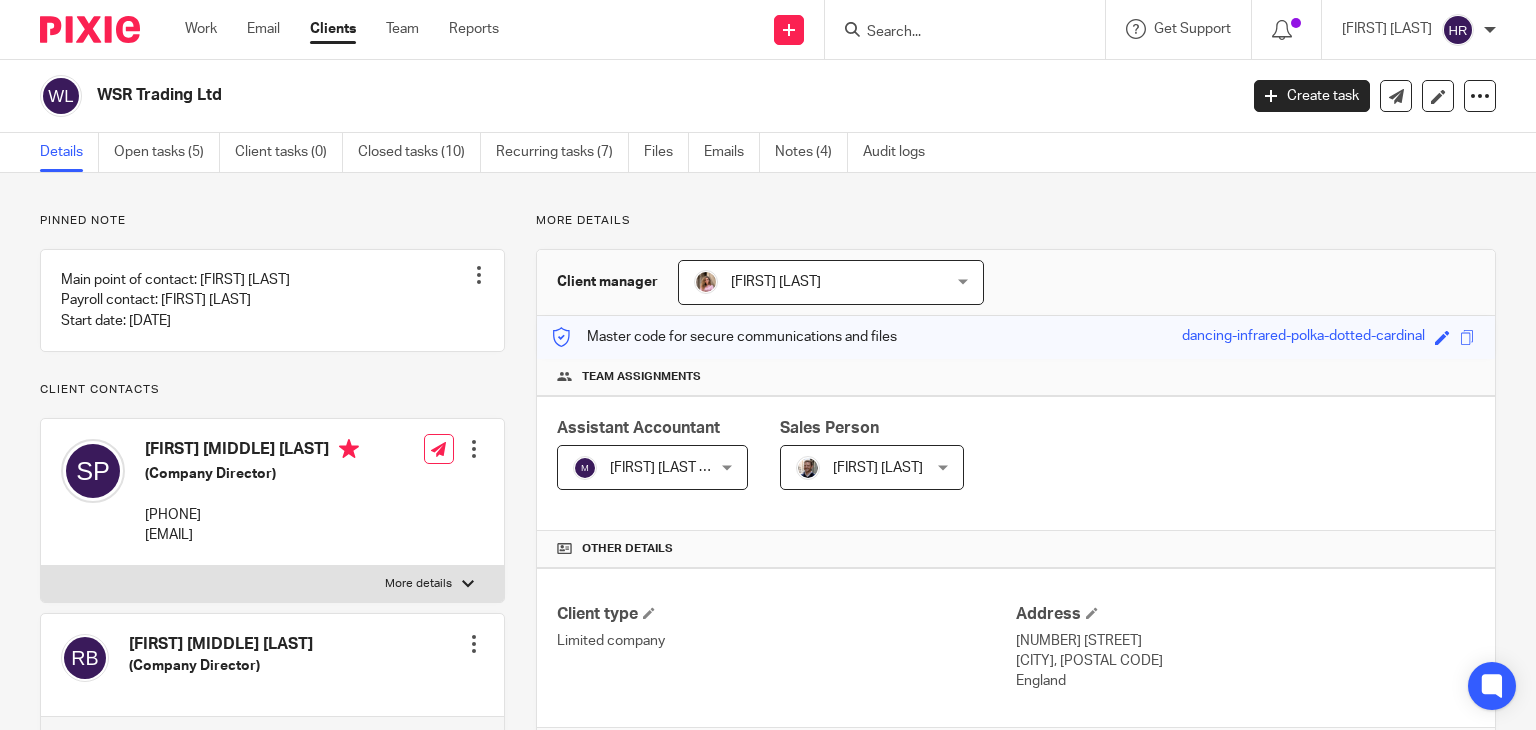 scroll, scrollTop: 0, scrollLeft: 0, axis: both 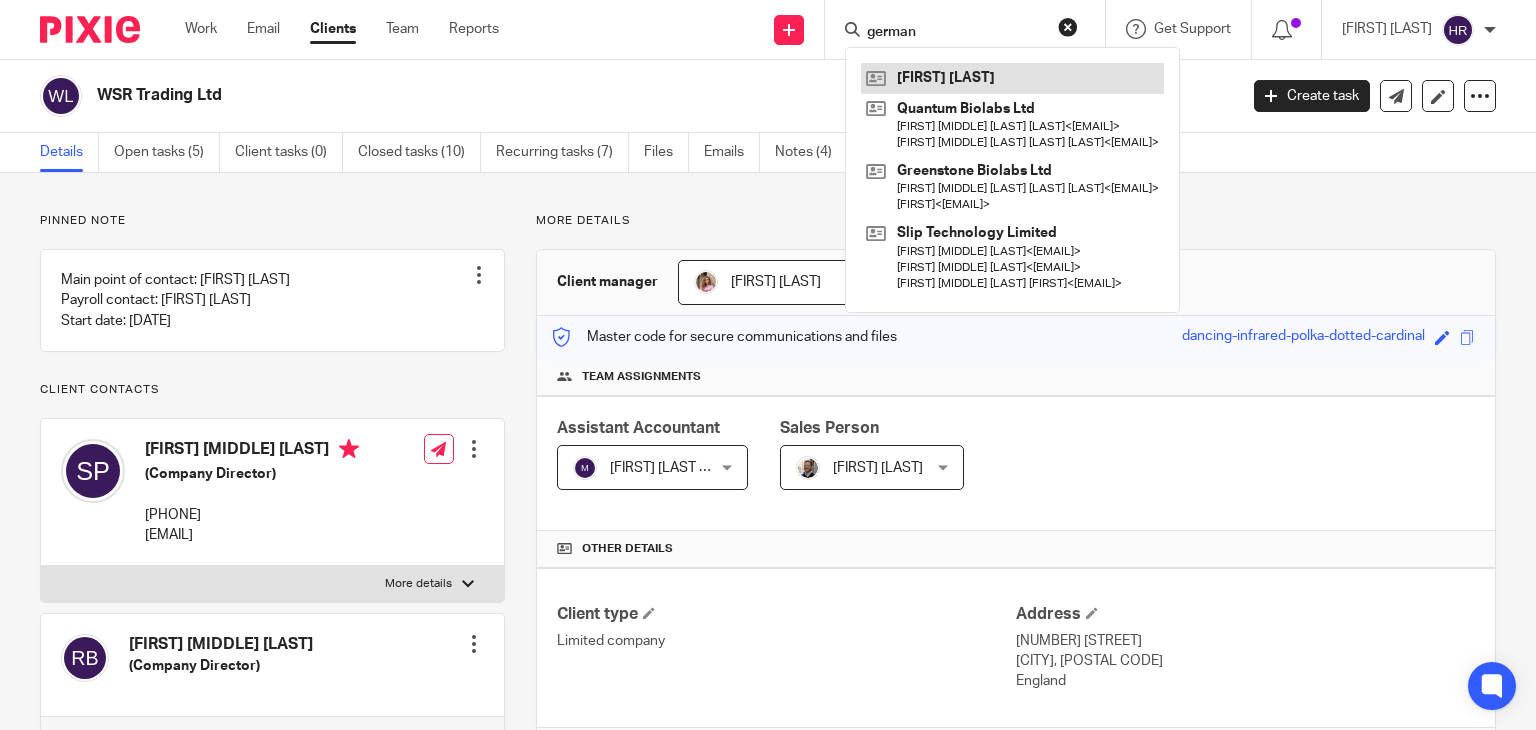 type on "german" 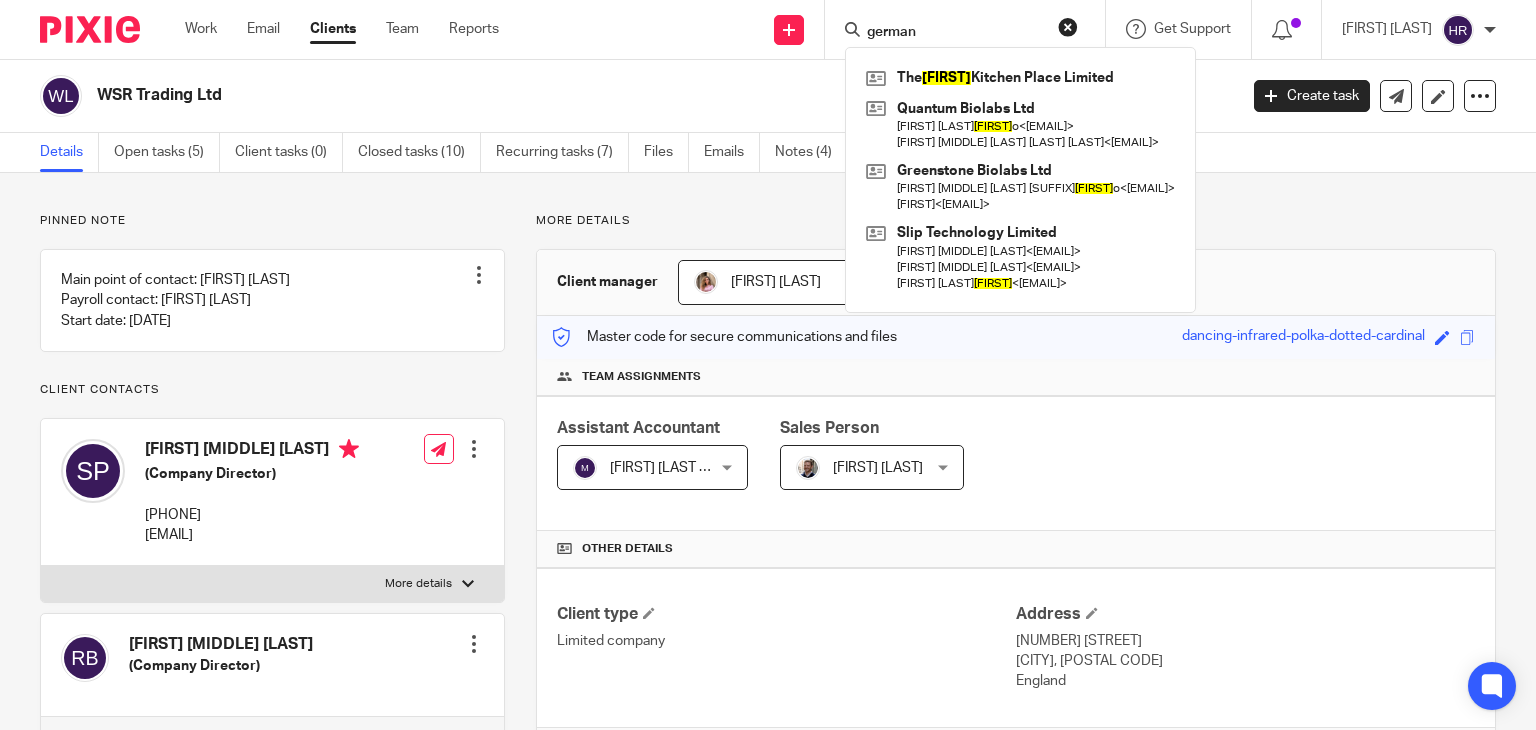 drag, startPoint x: 893, startPoint y: 38, endPoint x: 660, endPoint y: 115, distance: 245.39355 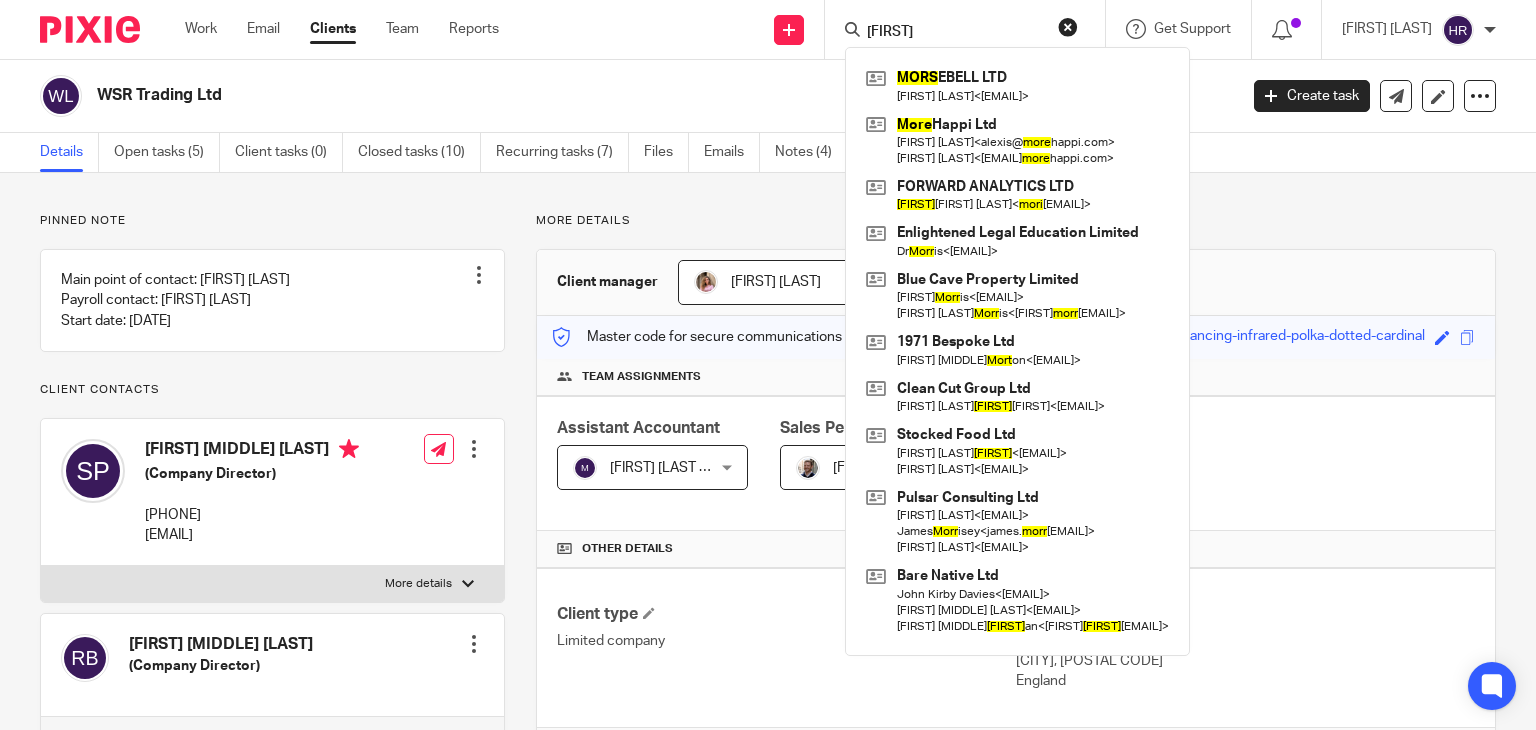 type on "mors" 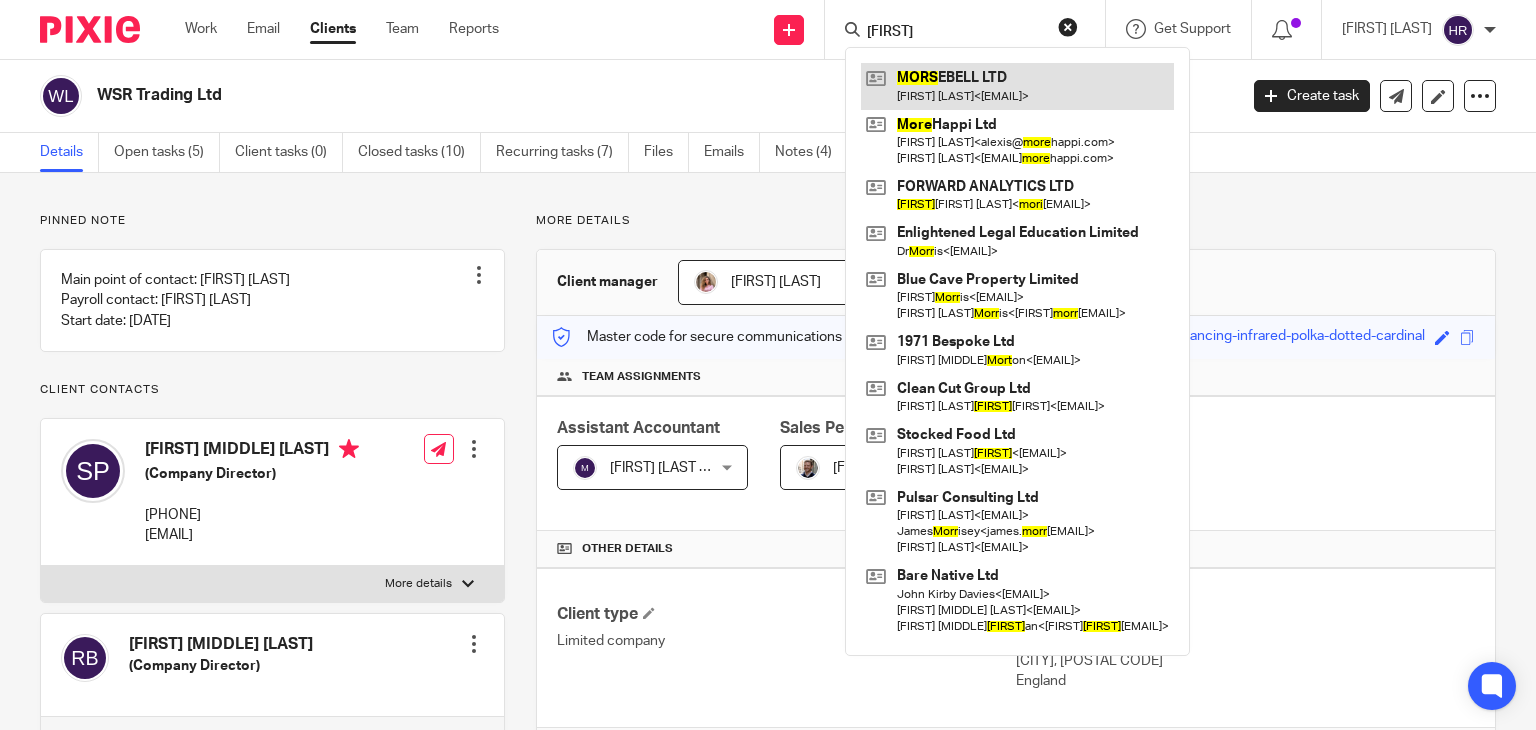 drag, startPoint x: 971, startPoint y: 61, endPoint x: 926, endPoint y: 89, distance: 53 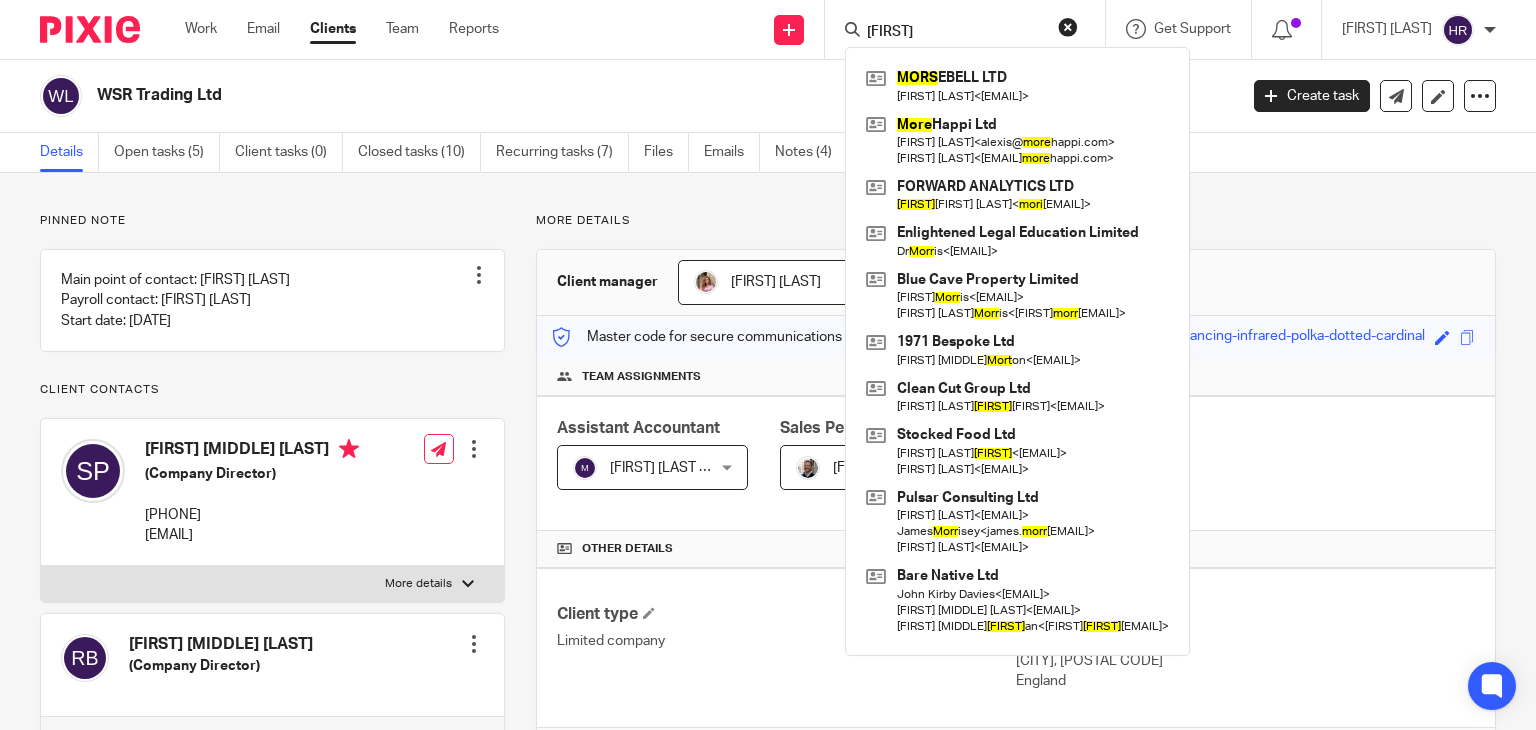 drag, startPoint x: 880, startPoint y: 29, endPoint x: 680, endPoint y: 74, distance: 205 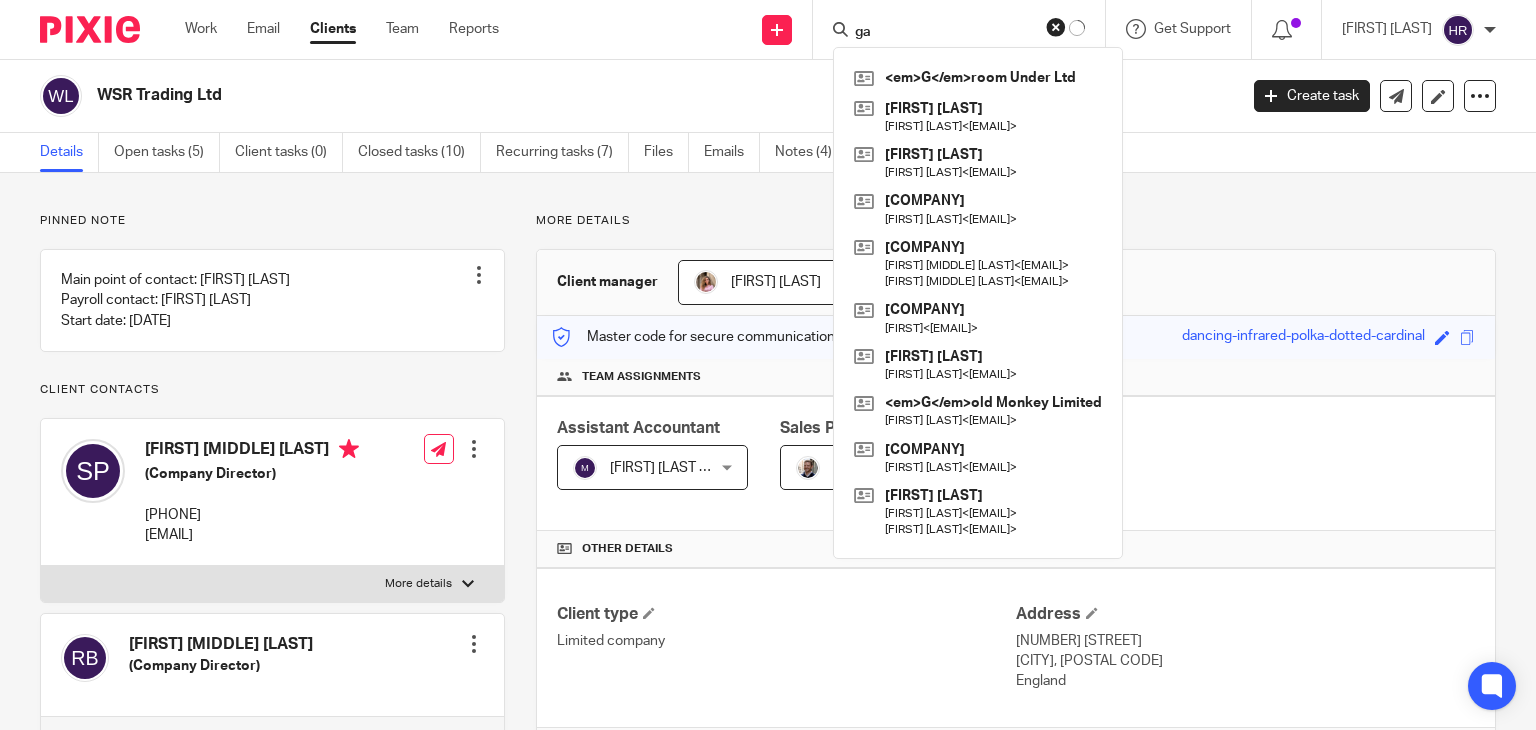 type on "g" 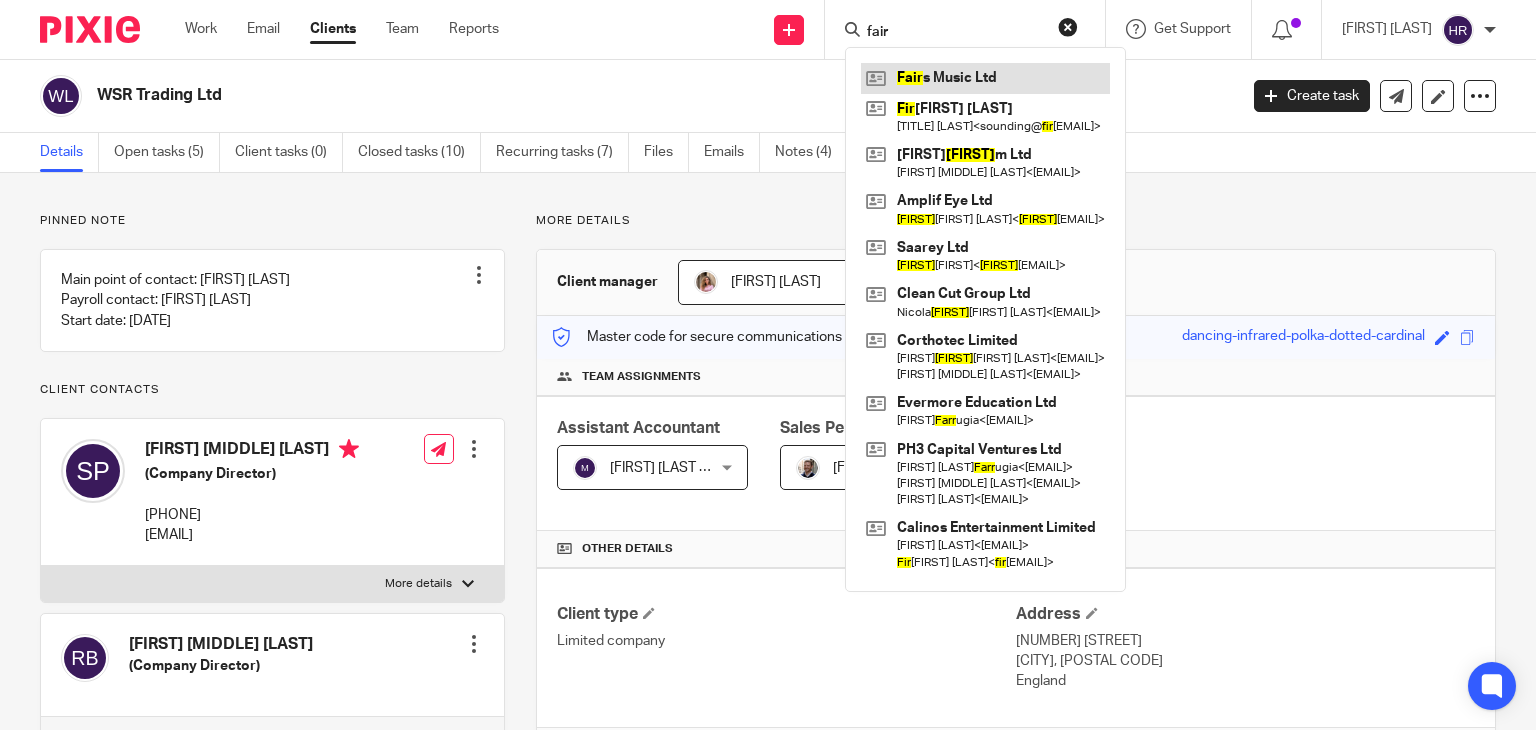 type on "fair" 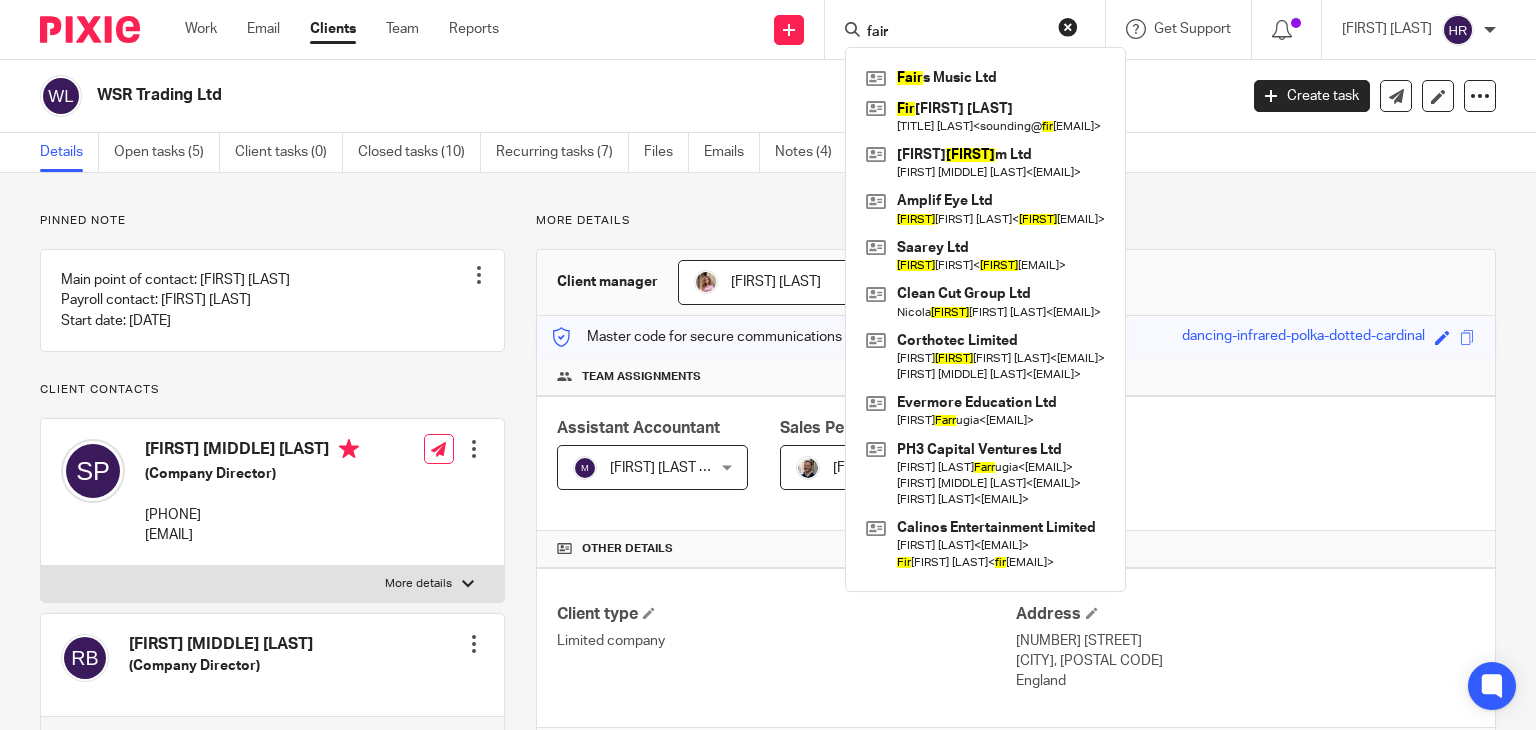 drag, startPoint x: 895, startPoint y: 33, endPoint x: 656, endPoint y: 80, distance: 243.5775 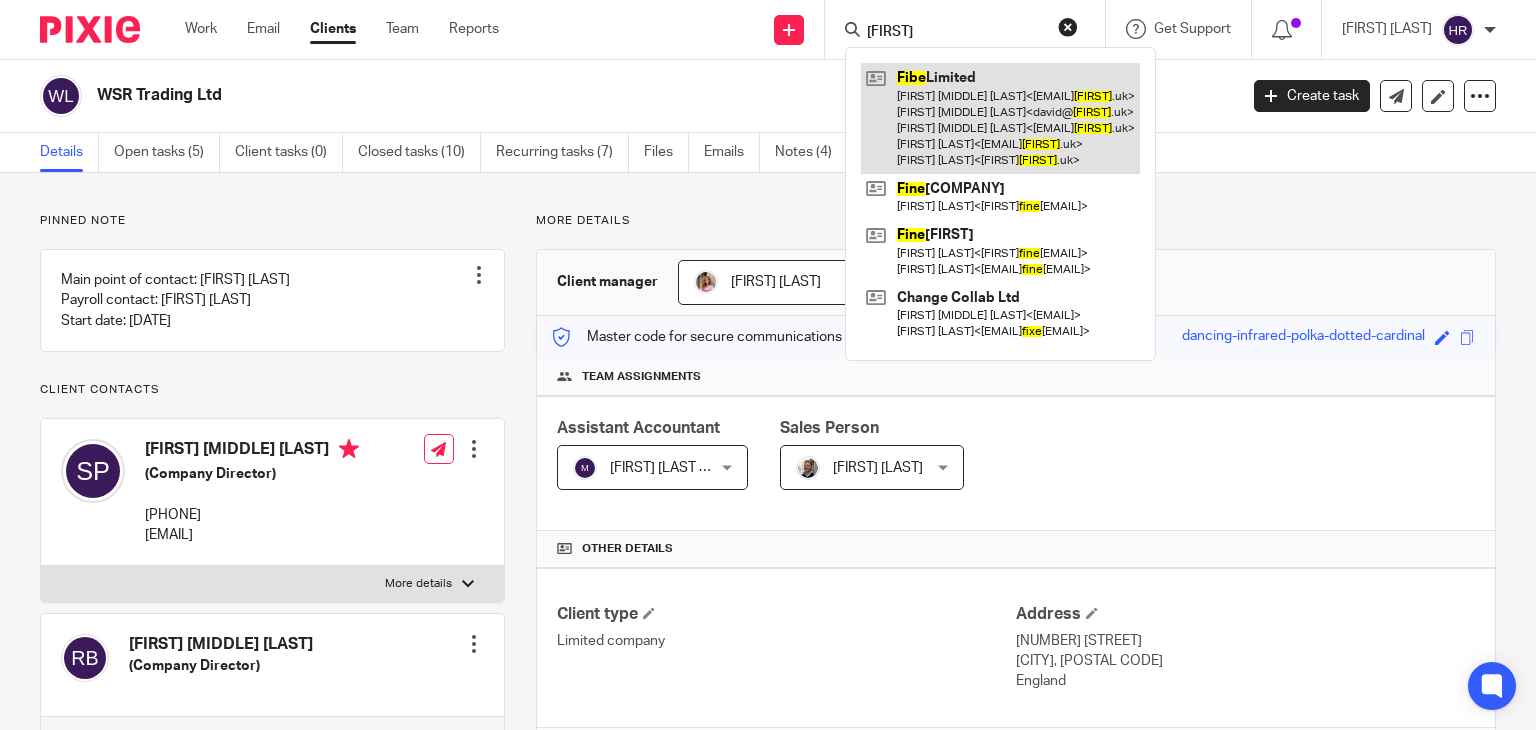 type on "fibe" 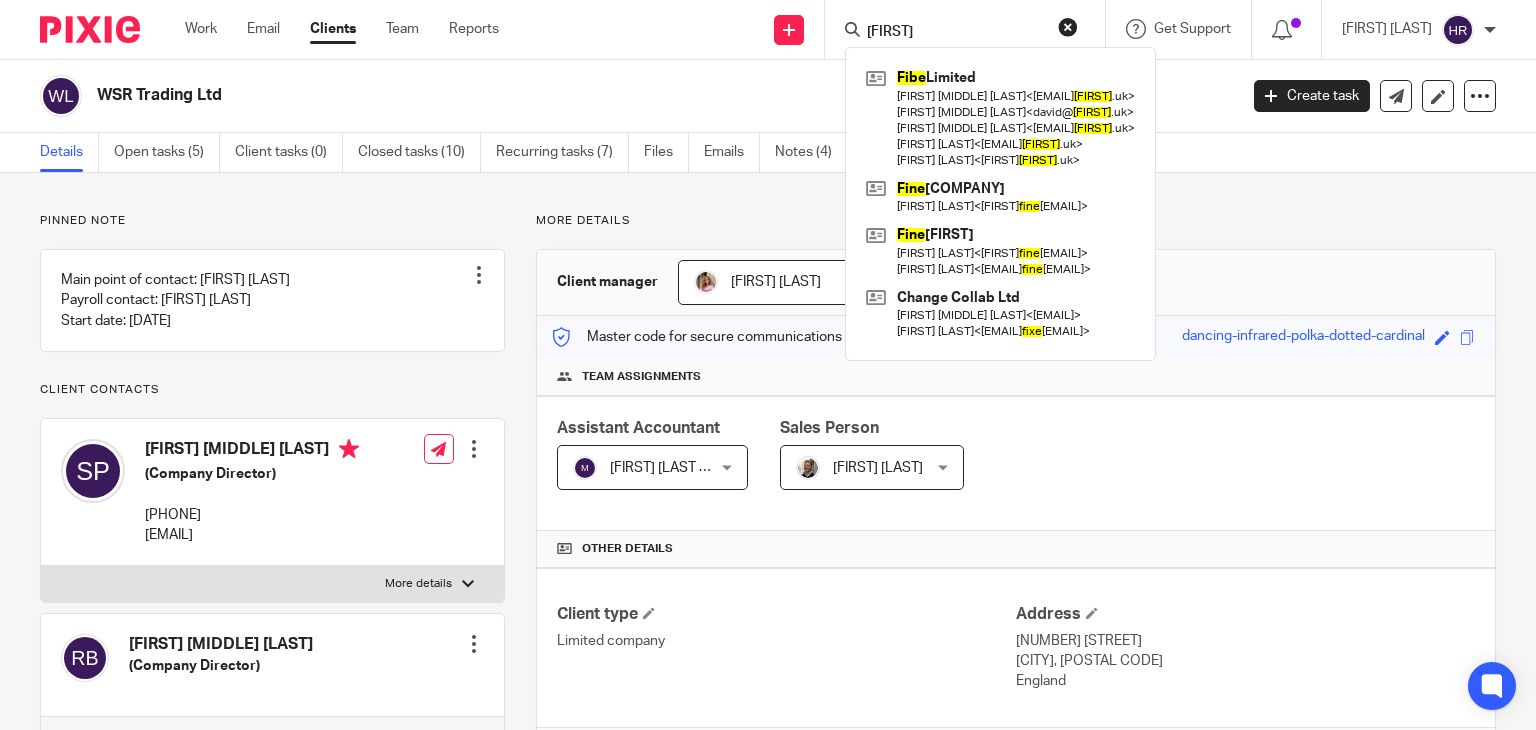 drag, startPoint x: 884, startPoint y: 33, endPoint x: 712, endPoint y: 68, distance: 175.52493 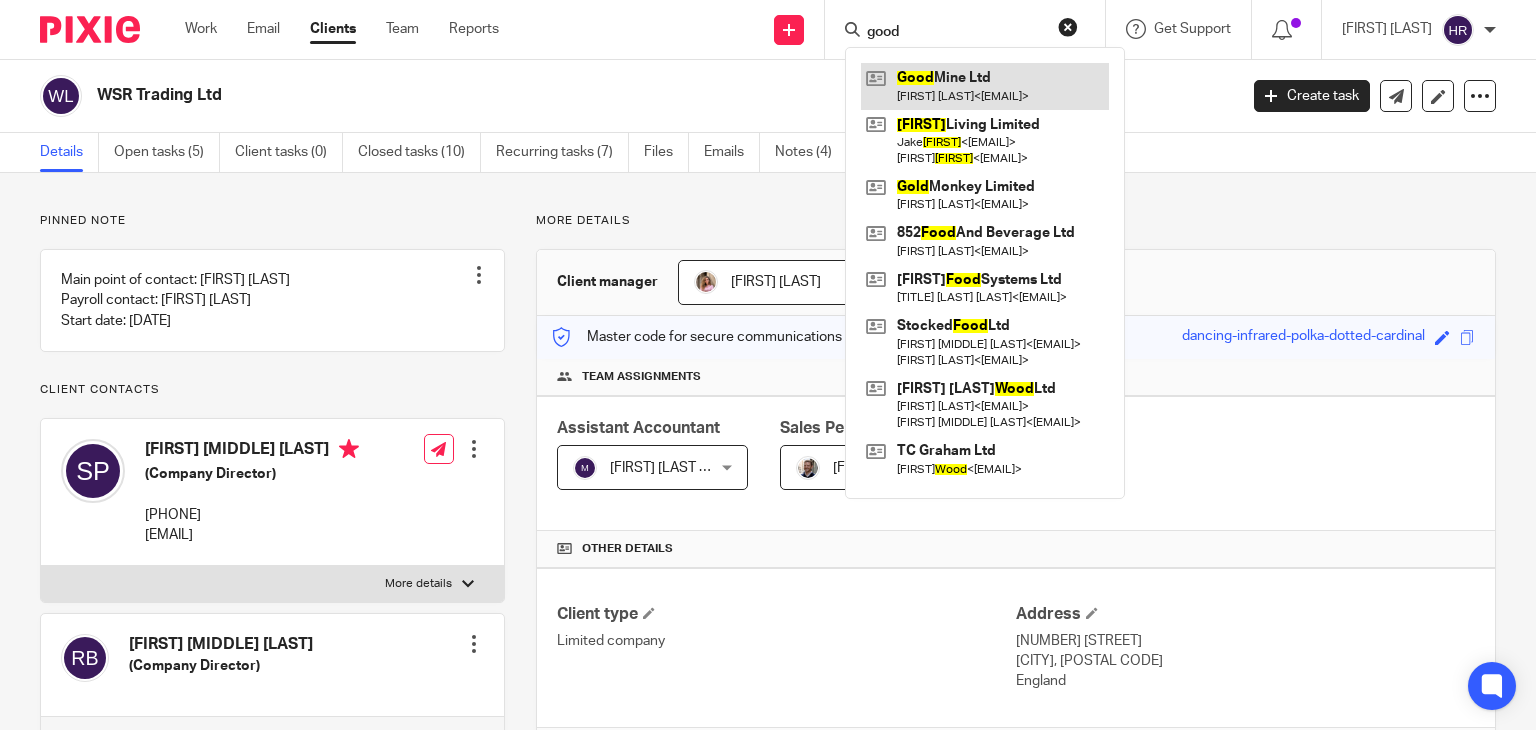 type on "good" 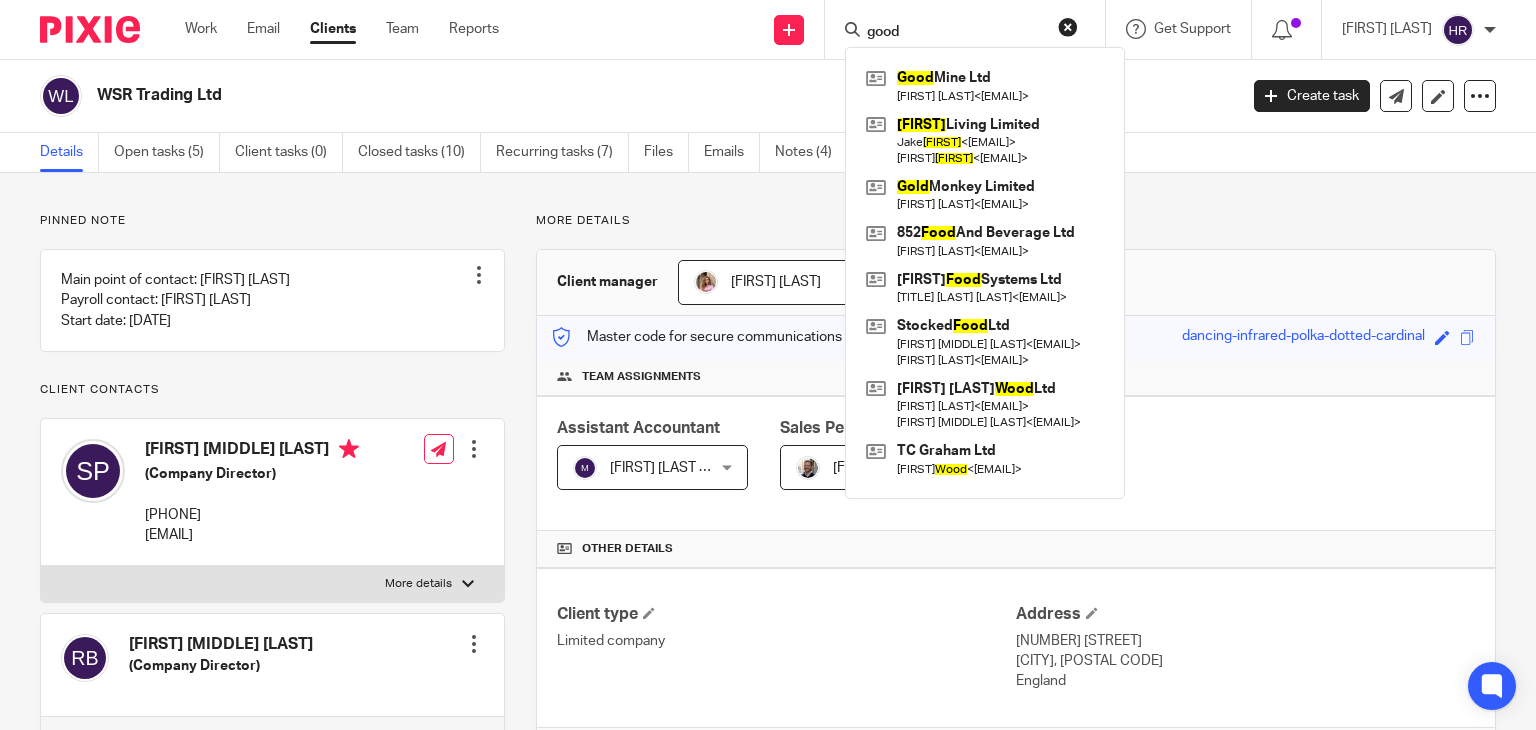 click on "Clients" at bounding box center [333, 29] 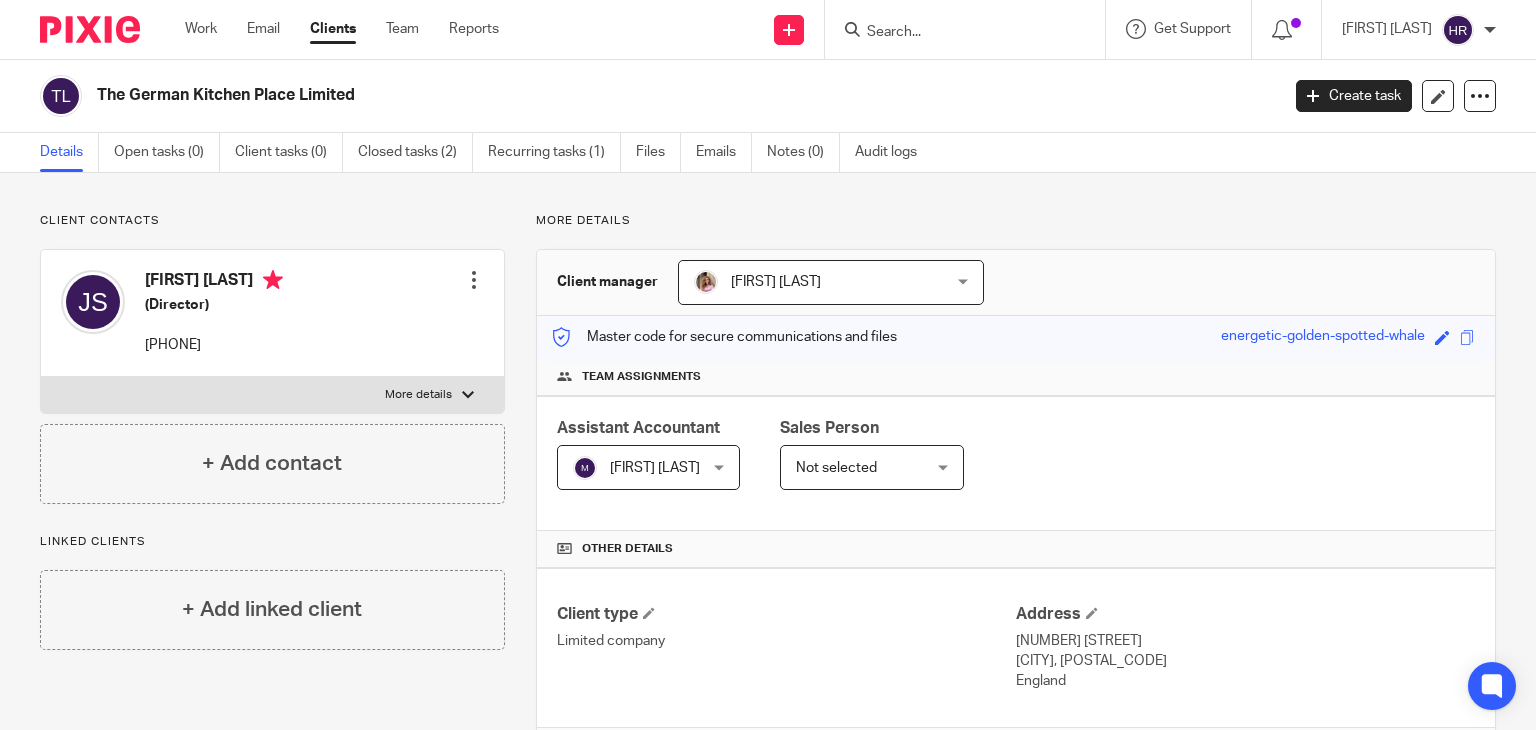 scroll, scrollTop: 0, scrollLeft: 0, axis: both 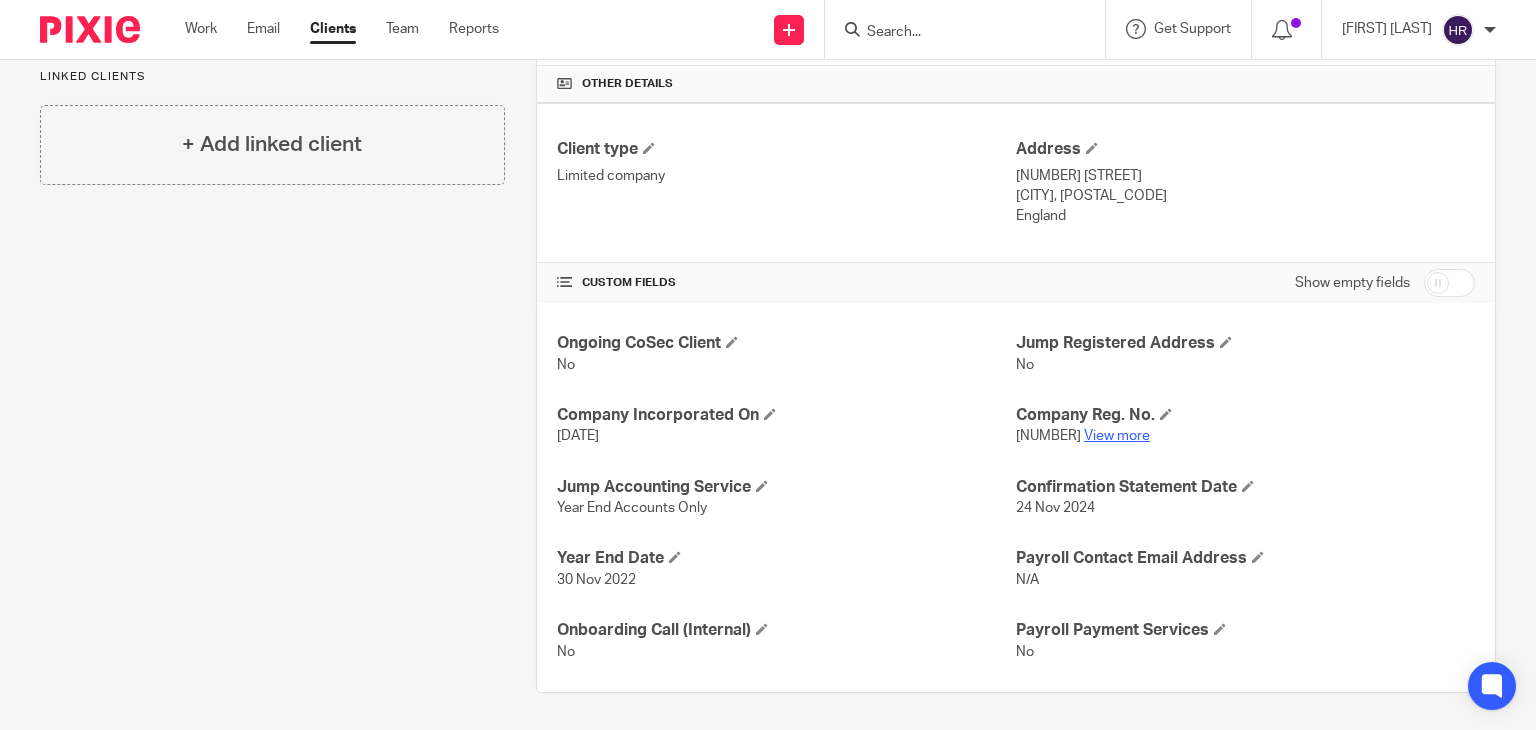 click on "View more" at bounding box center (1117, 436) 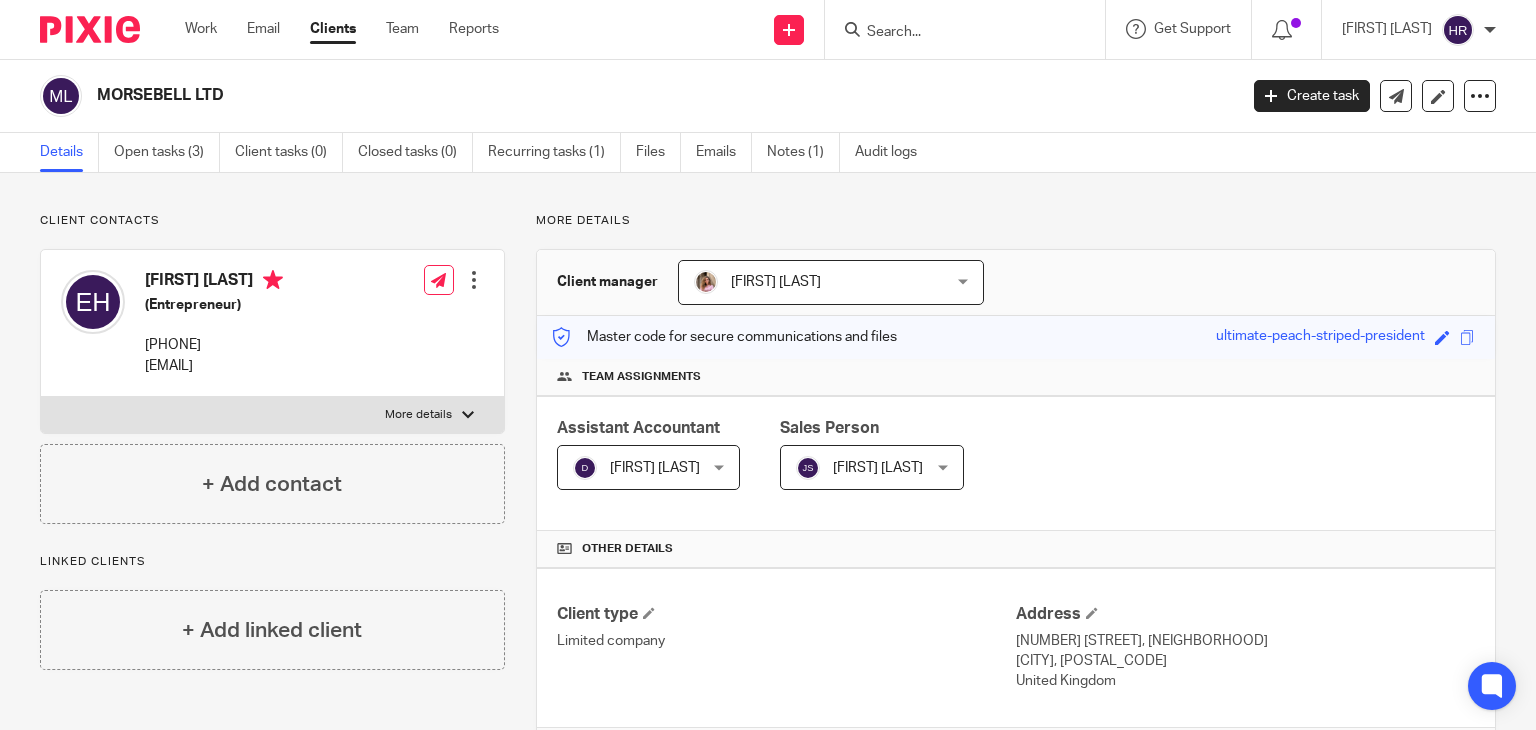 scroll, scrollTop: 0, scrollLeft: 0, axis: both 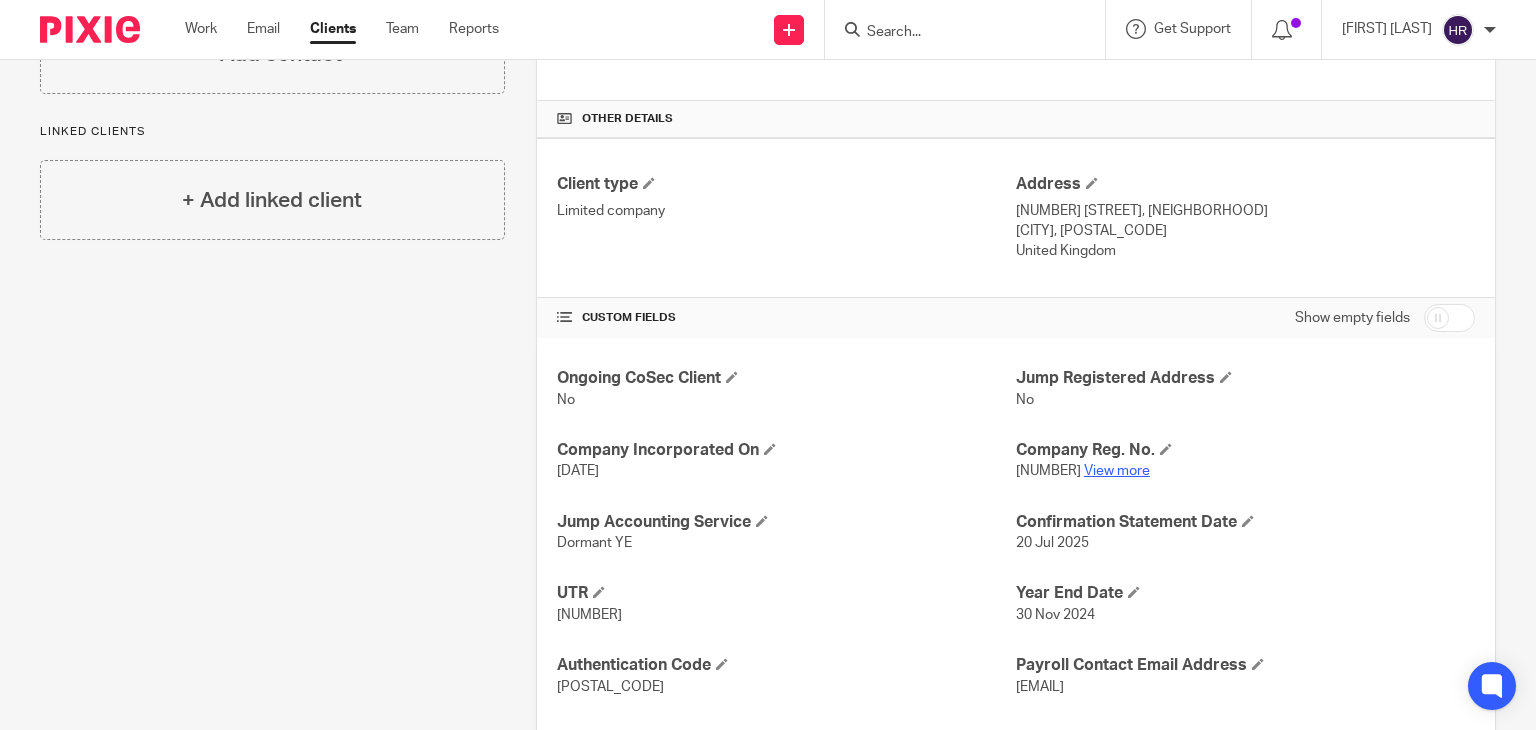 click on "View more" at bounding box center (1117, 471) 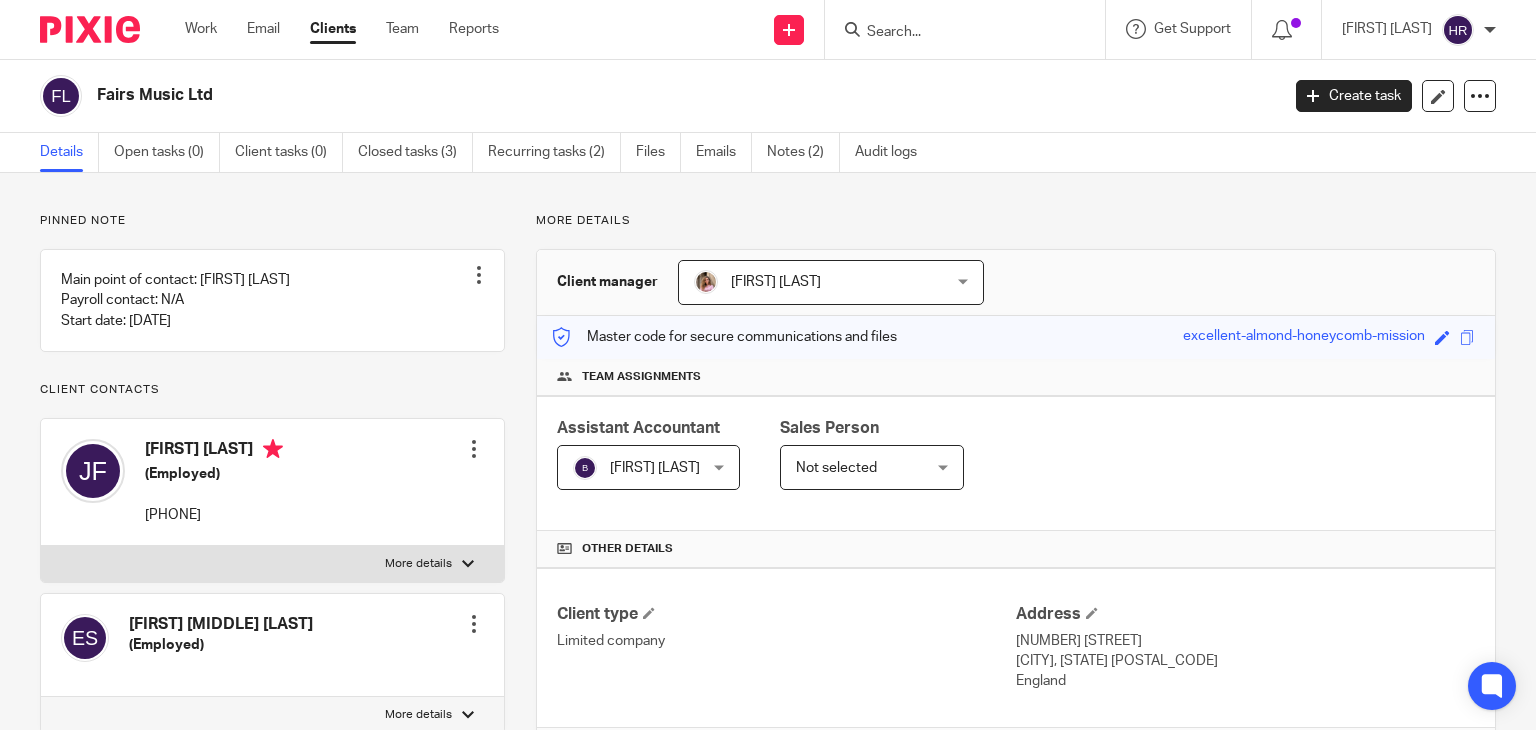 scroll, scrollTop: 0, scrollLeft: 0, axis: both 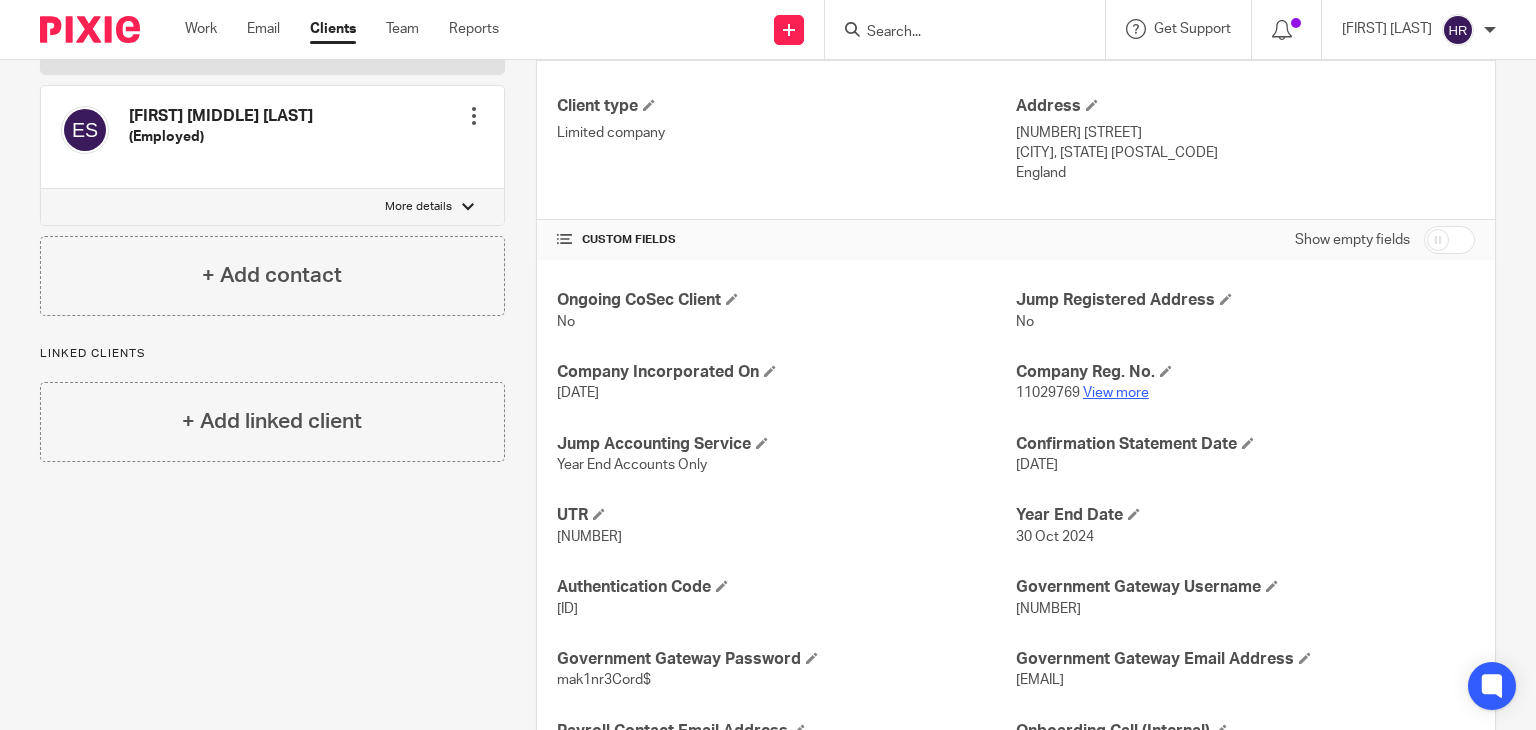 click on "View more" at bounding box center (1116, 393) 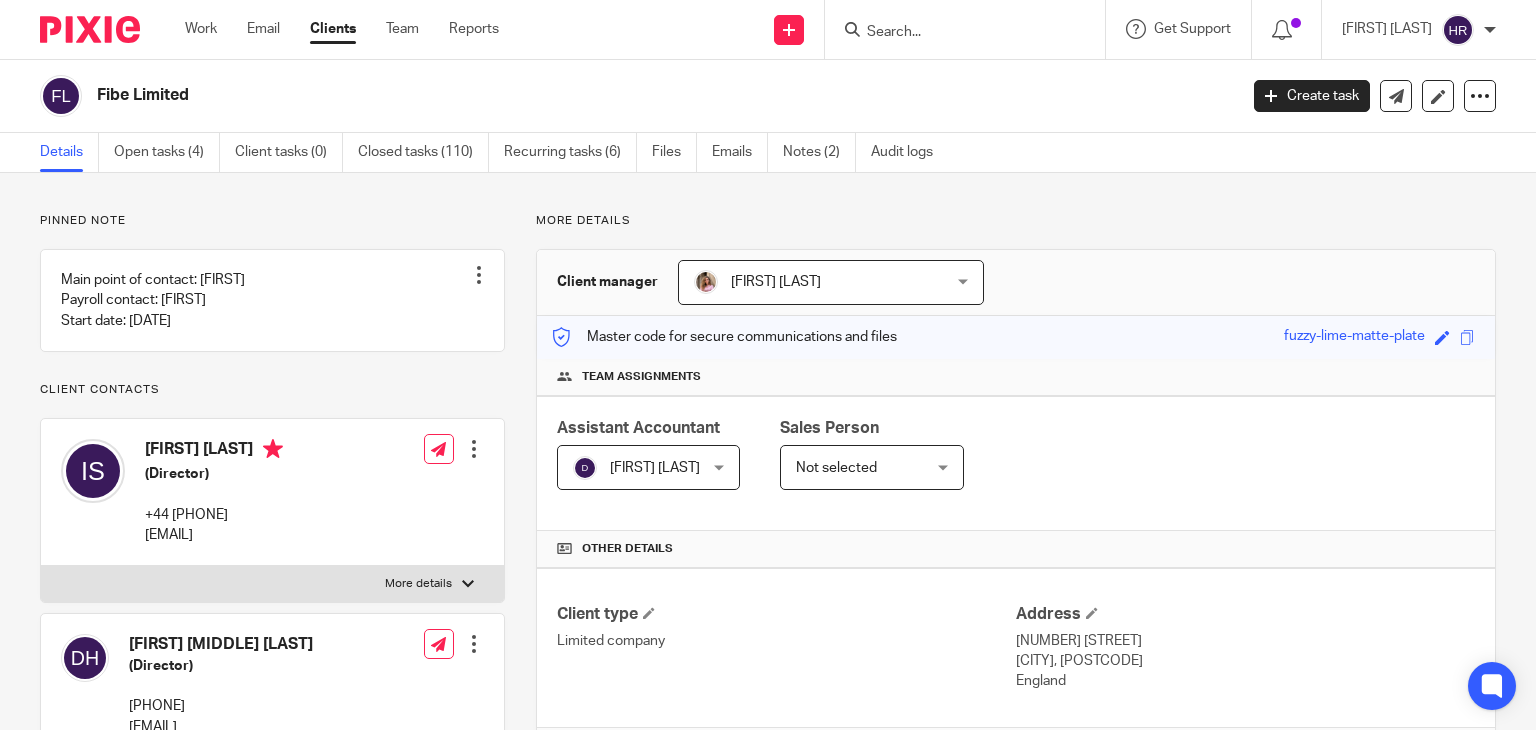 scroll, scrollTop: 0, scrollLeft: 0, axis: both 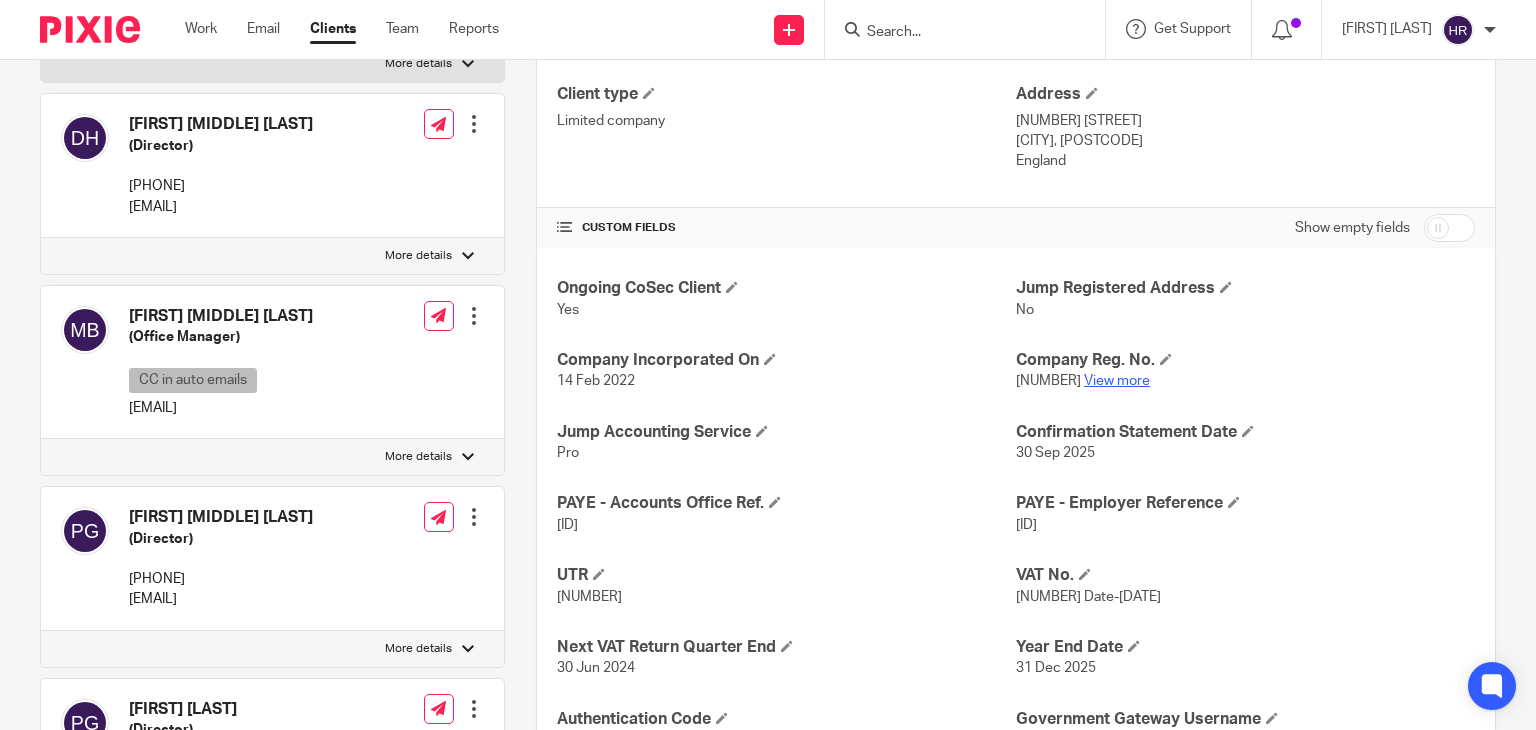 click on "View more" at bounding box center (1117, 381) 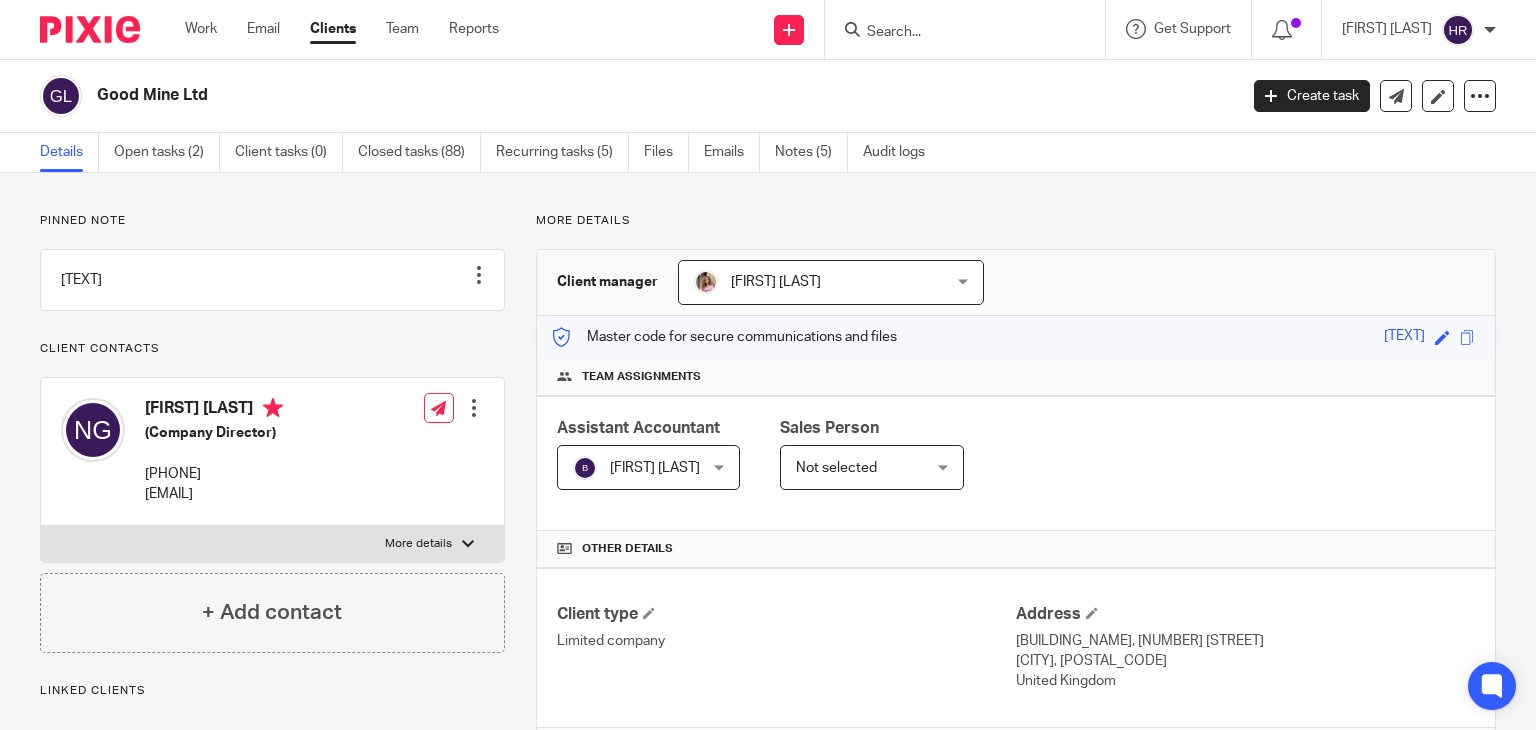 scroll, scrollTop: 0, scrollLeft: 0, axis: both 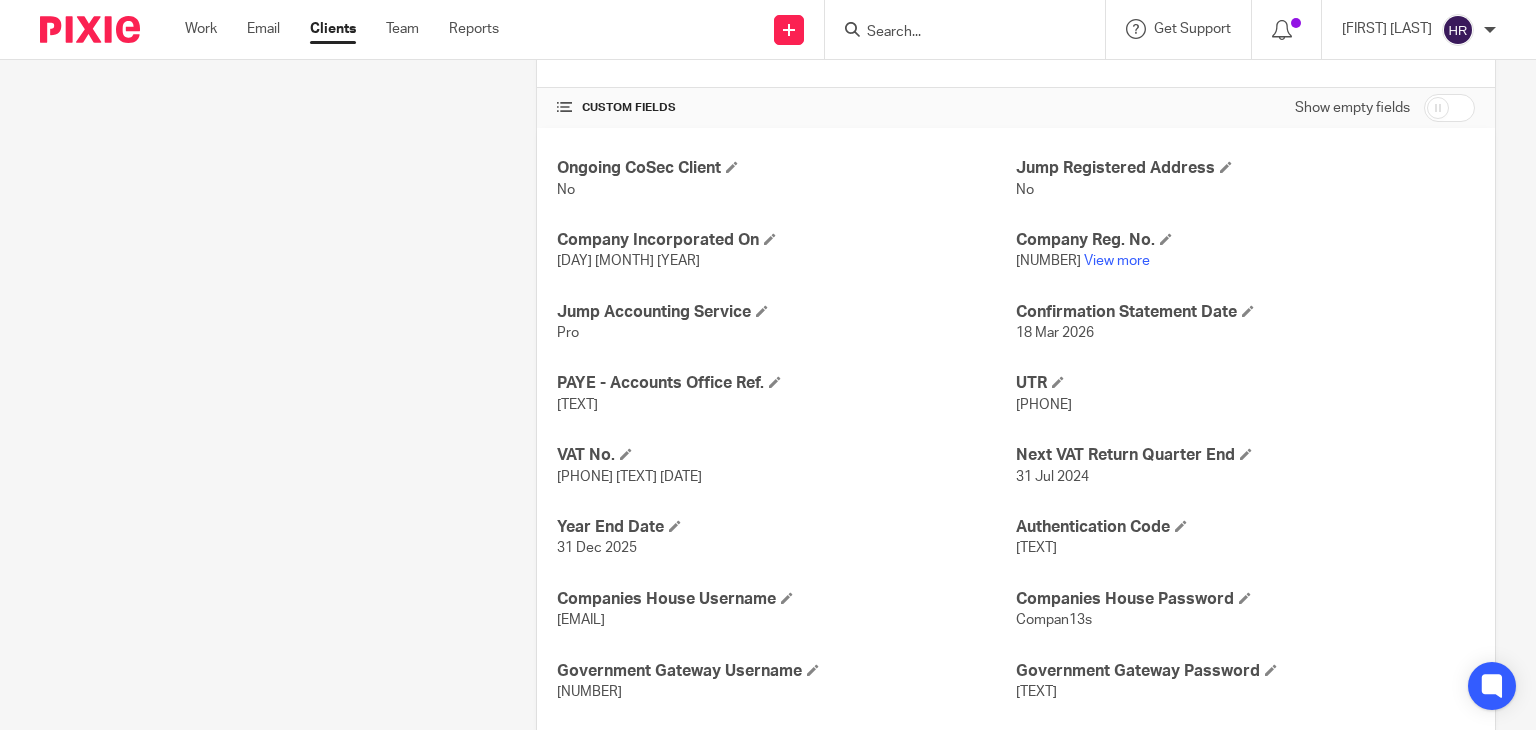 click on "[NUMBER] View more" at bounding box center (1245, 261) 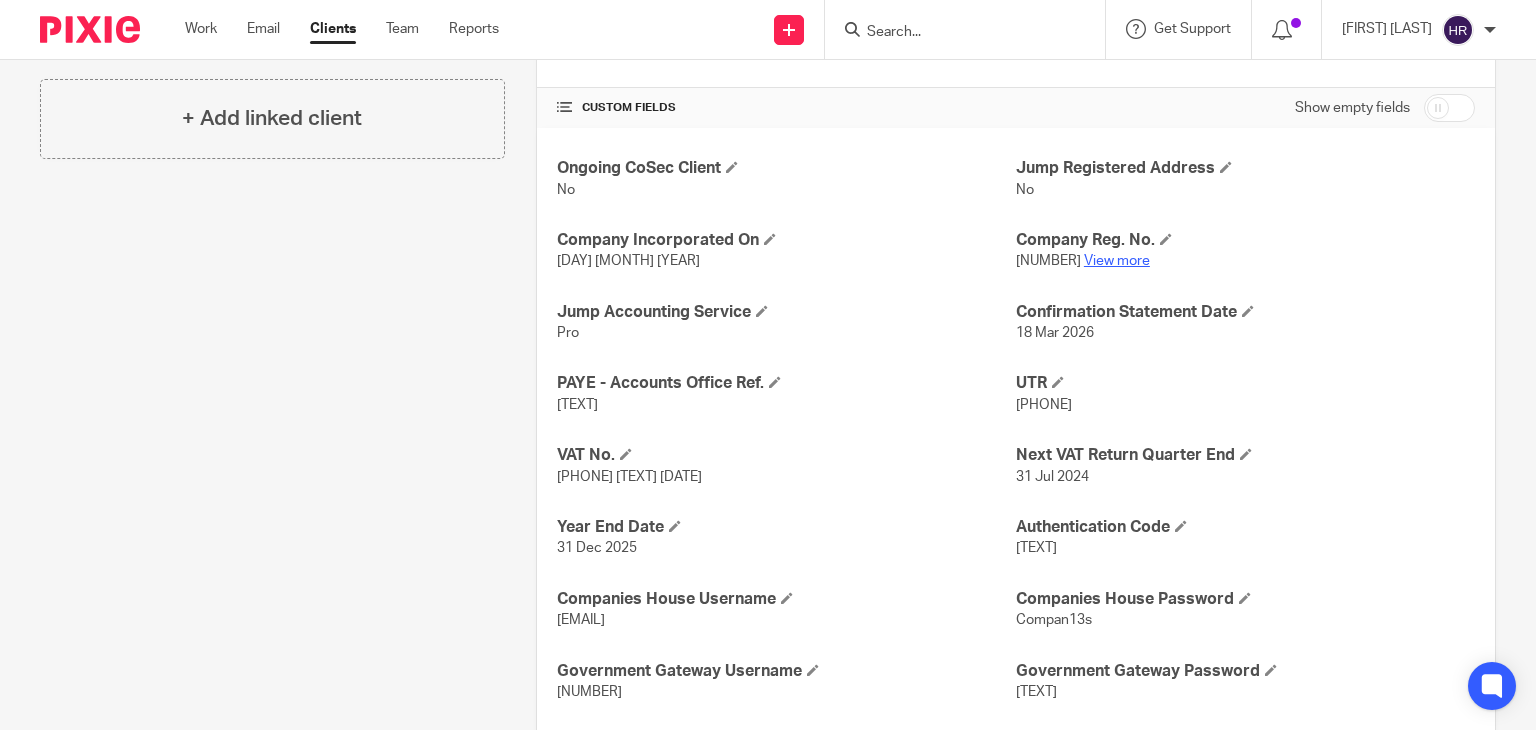click on "View more" at bounding box center [1117, 261] 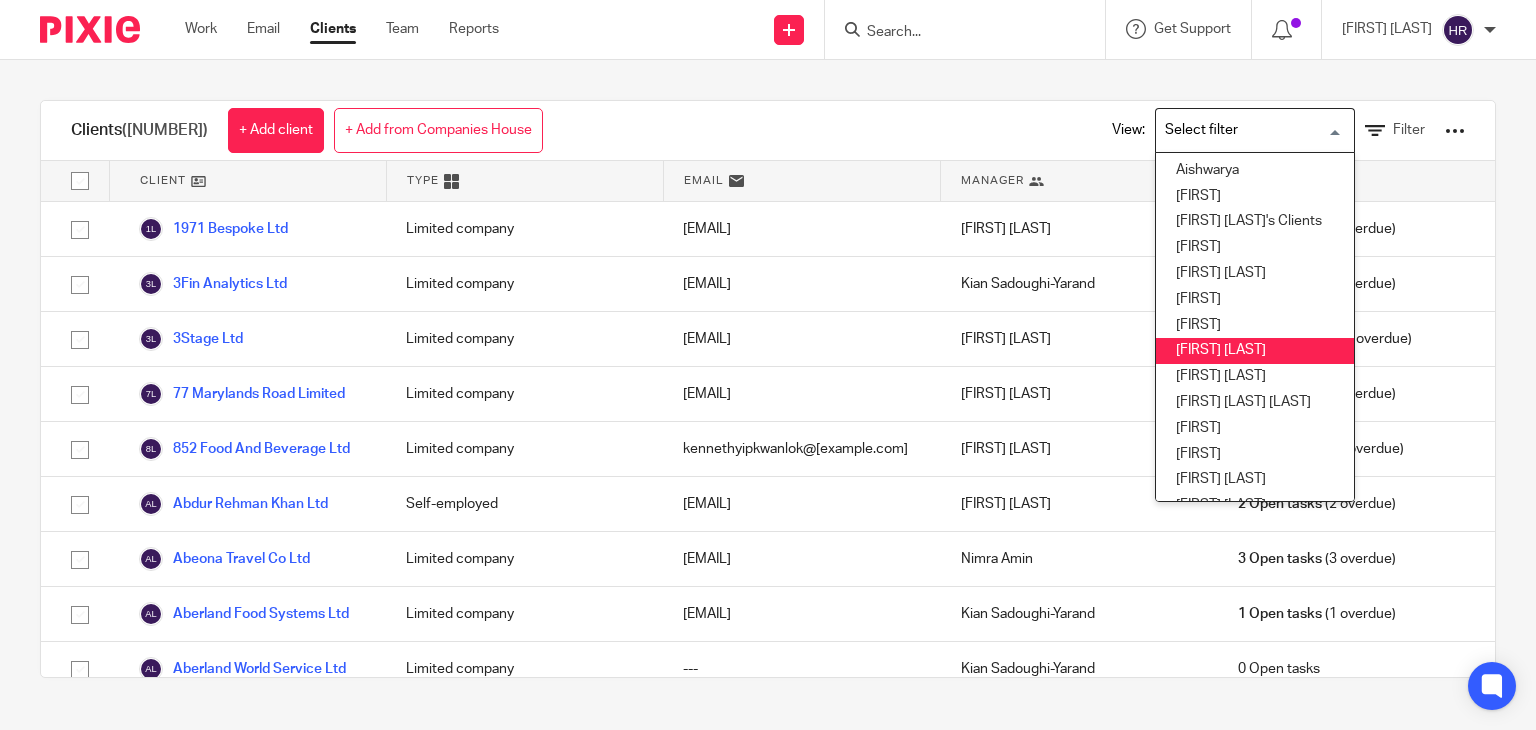scroll, scrollTop: 0, scrollLeft: 0, axis: both 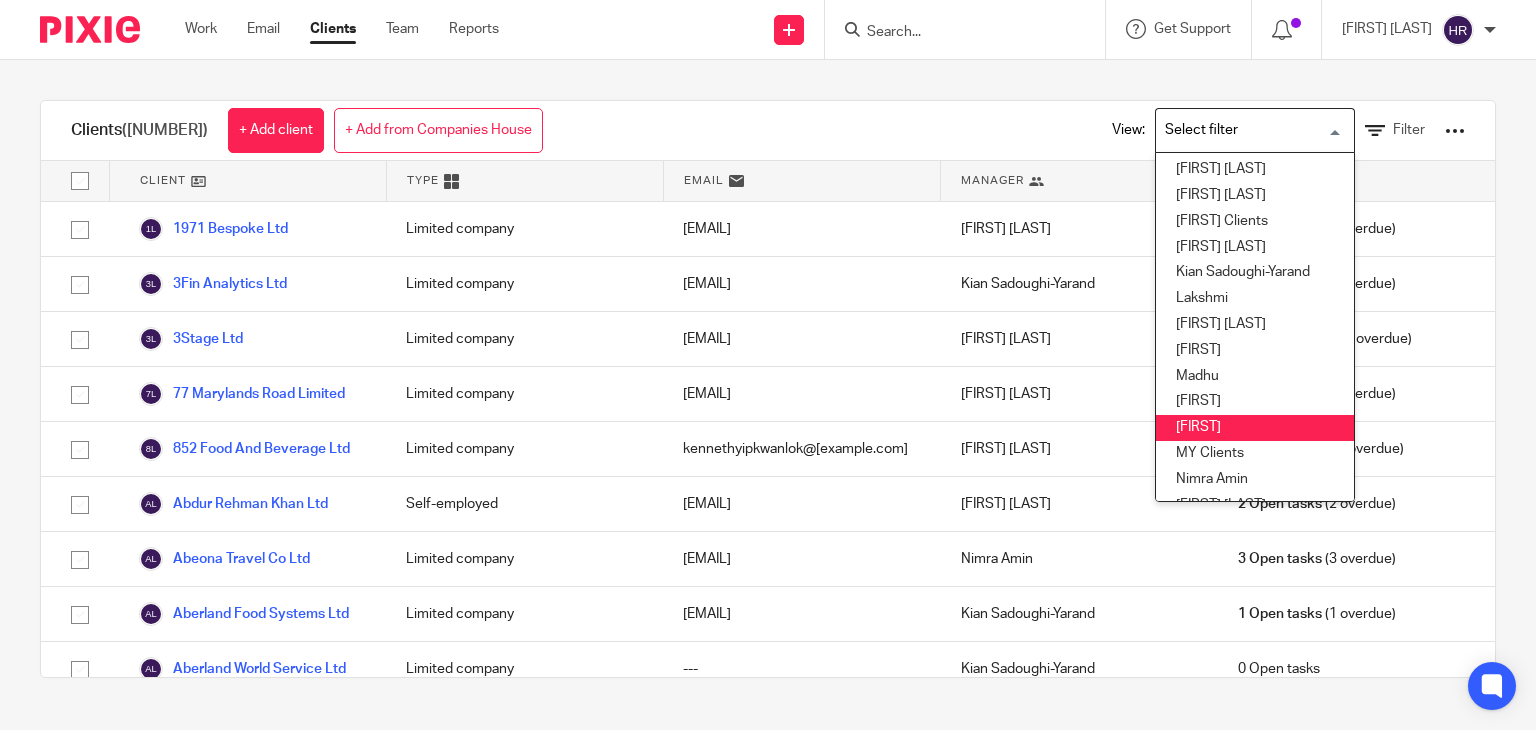 click on "[FIRST]" at bounding box center (1255, 428) 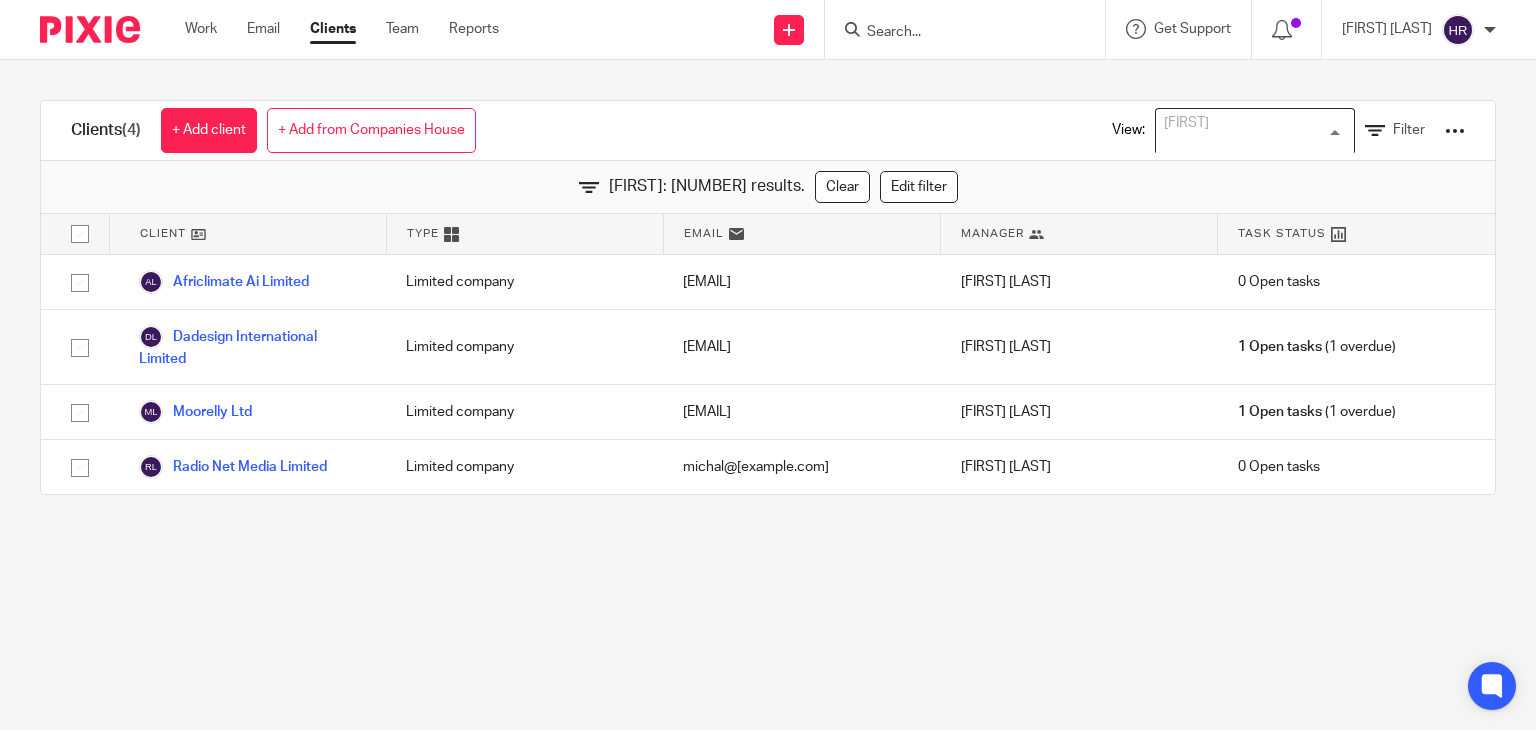 scroll, scrollTop: 273, scrollLeft: 0, axis: vertical 